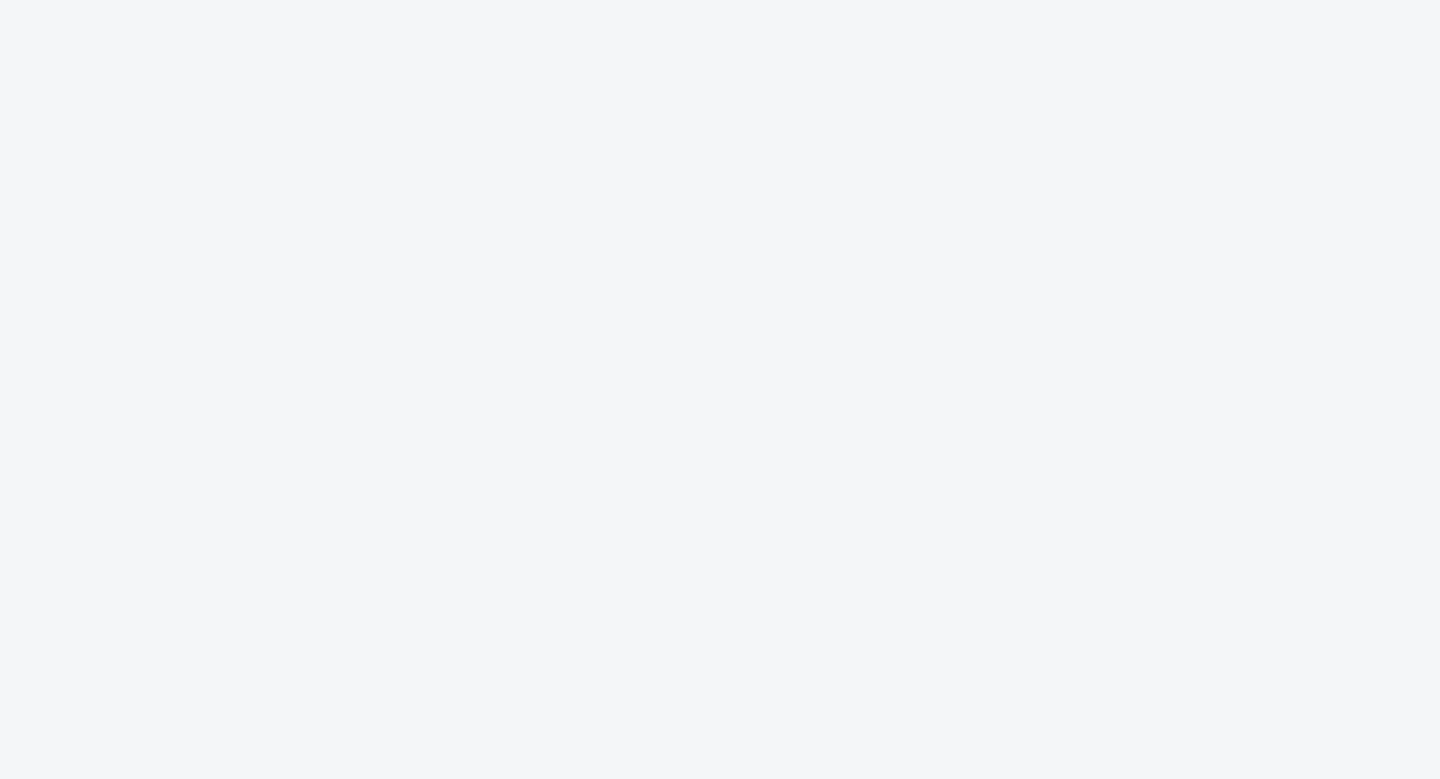 scroll, scrollTop: 0, scrollLeft: 0, axis: both 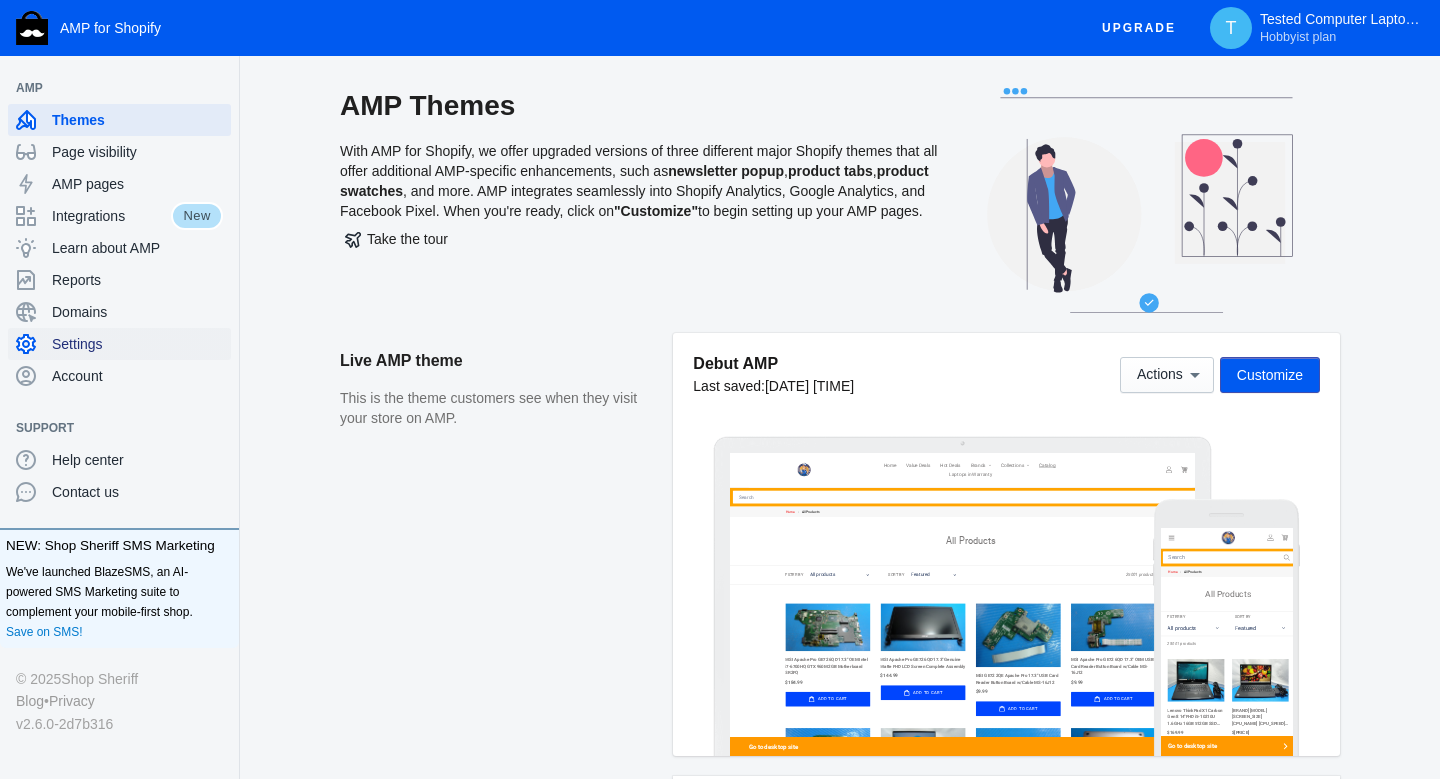 click on "Settings" at bounding box center [137, 344] 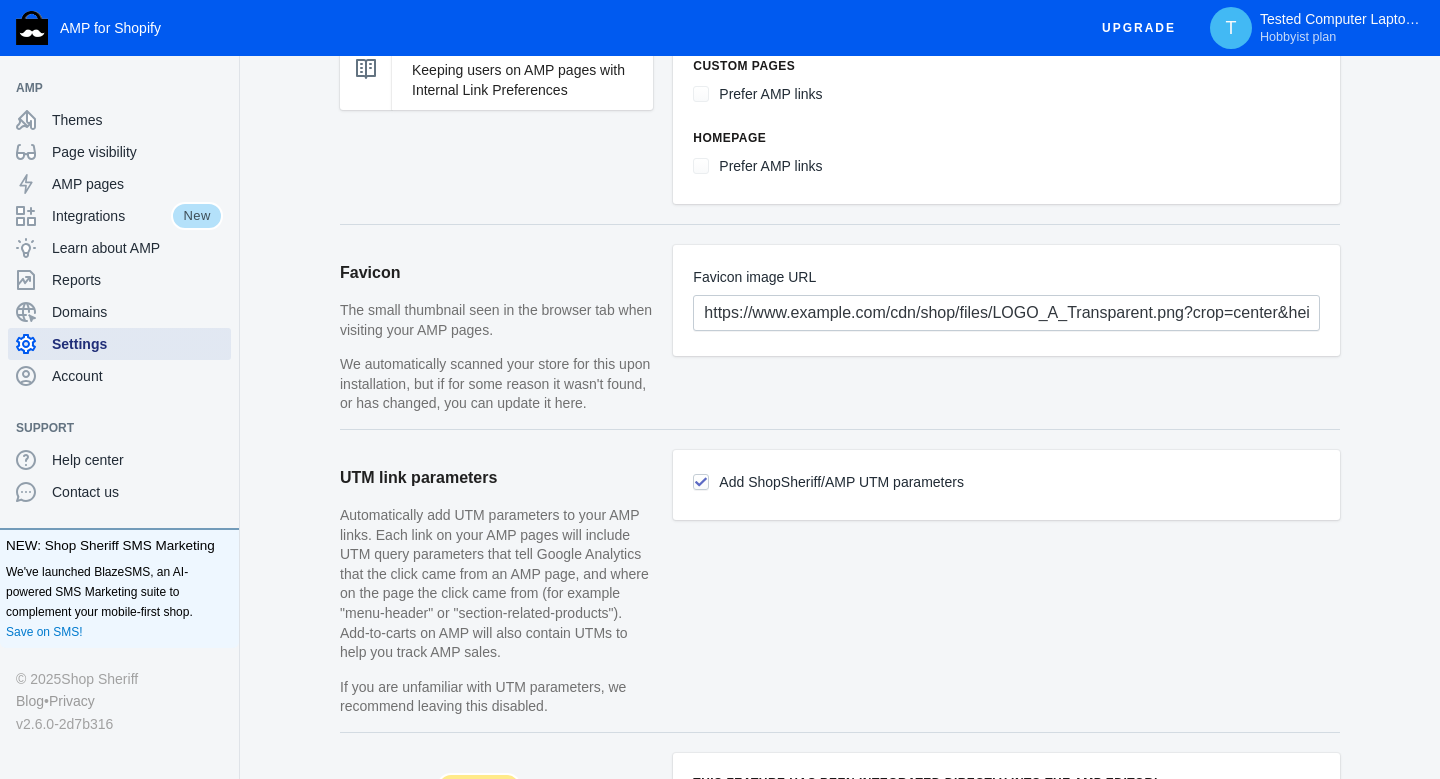 scroll, scrollTop: 1398, scrollLeft: 0, axis: vertical 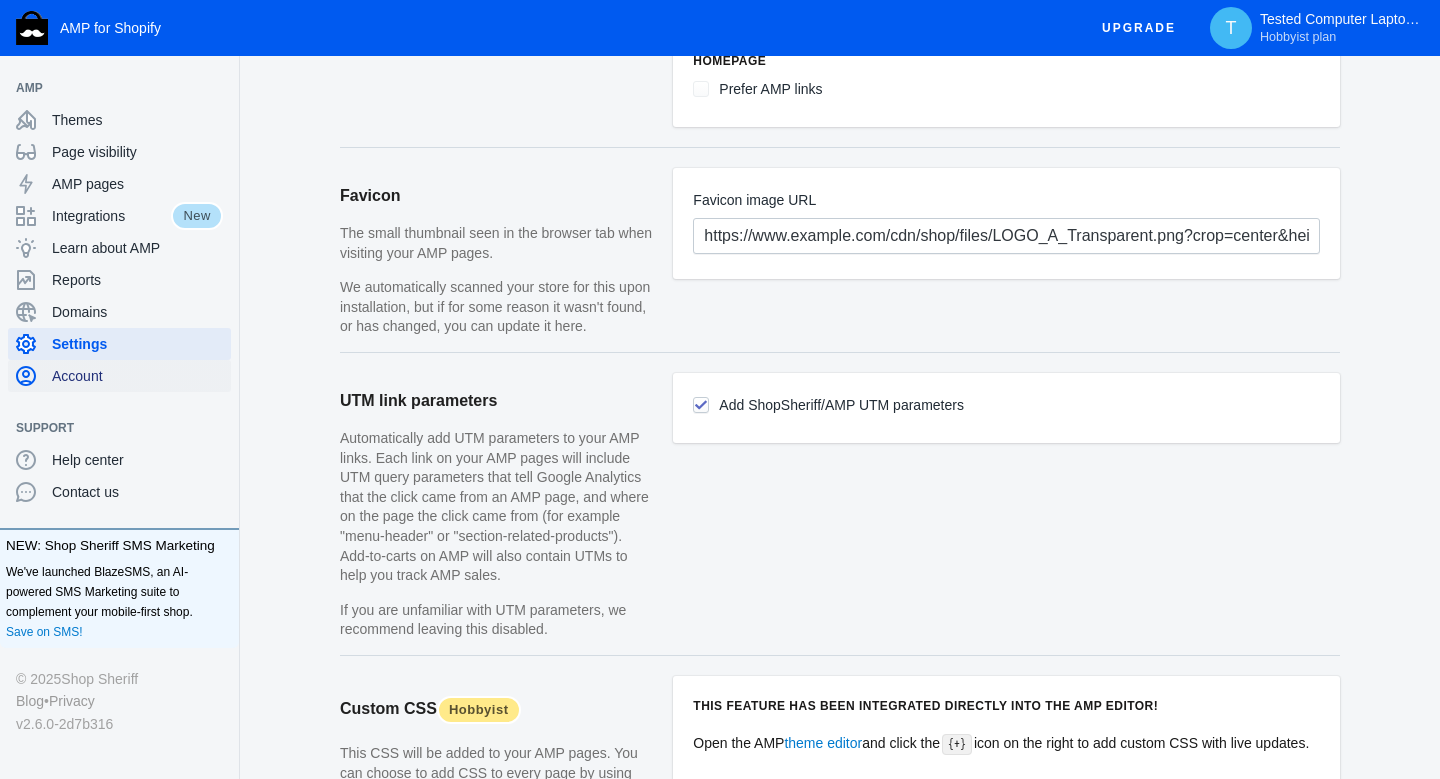 click on "Account" at bounding box center (119, 376) 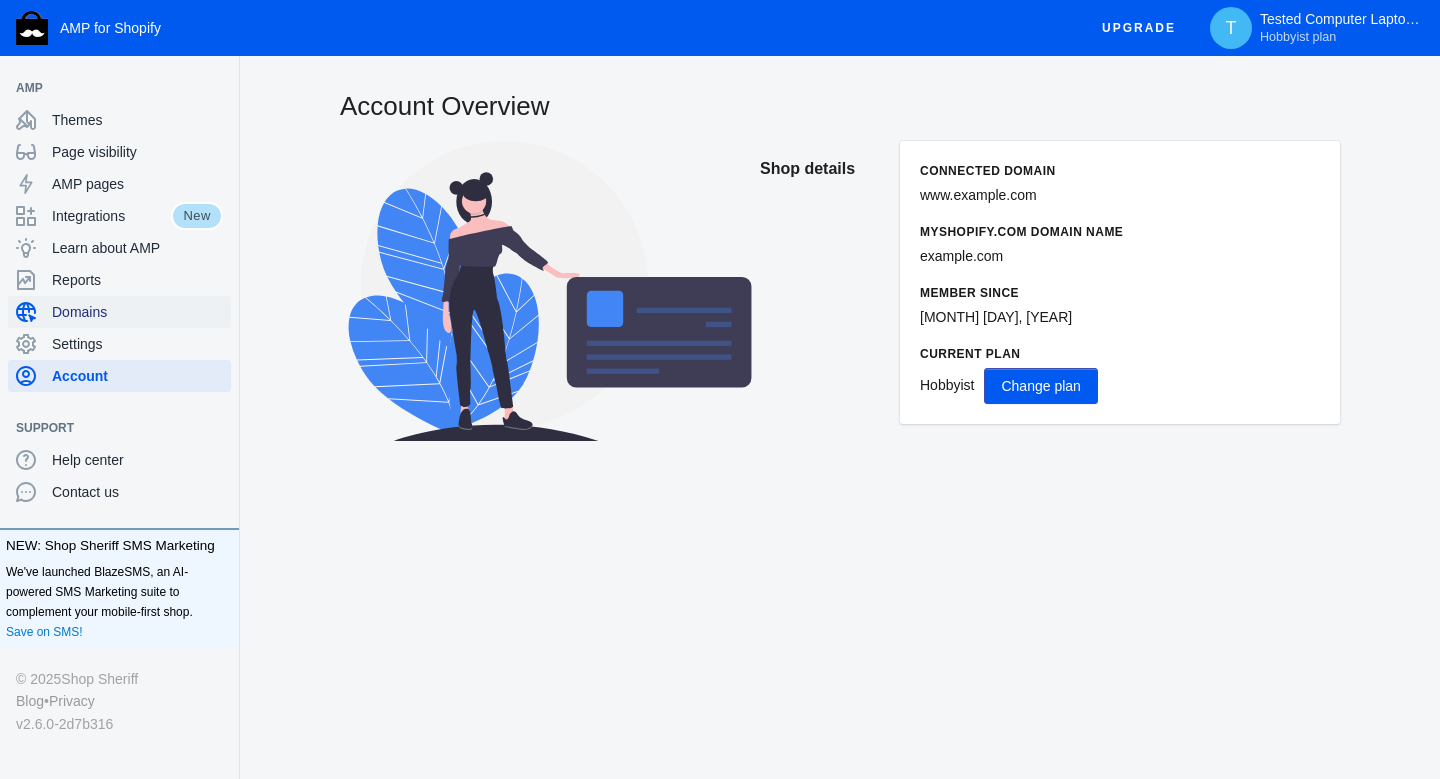 click on "Domains" at bounding box center [137, 312] 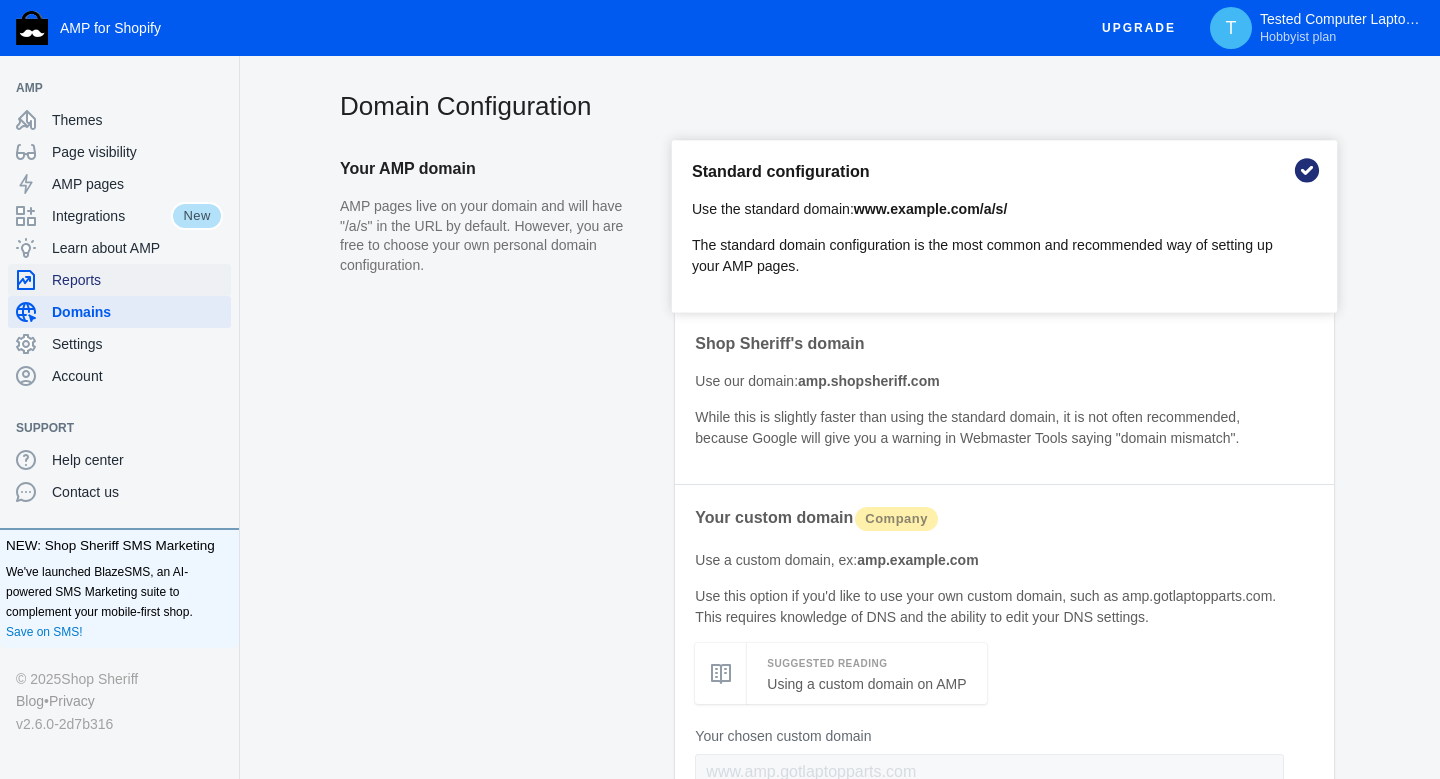 click on "Reports" at bounding box center (137, 280) 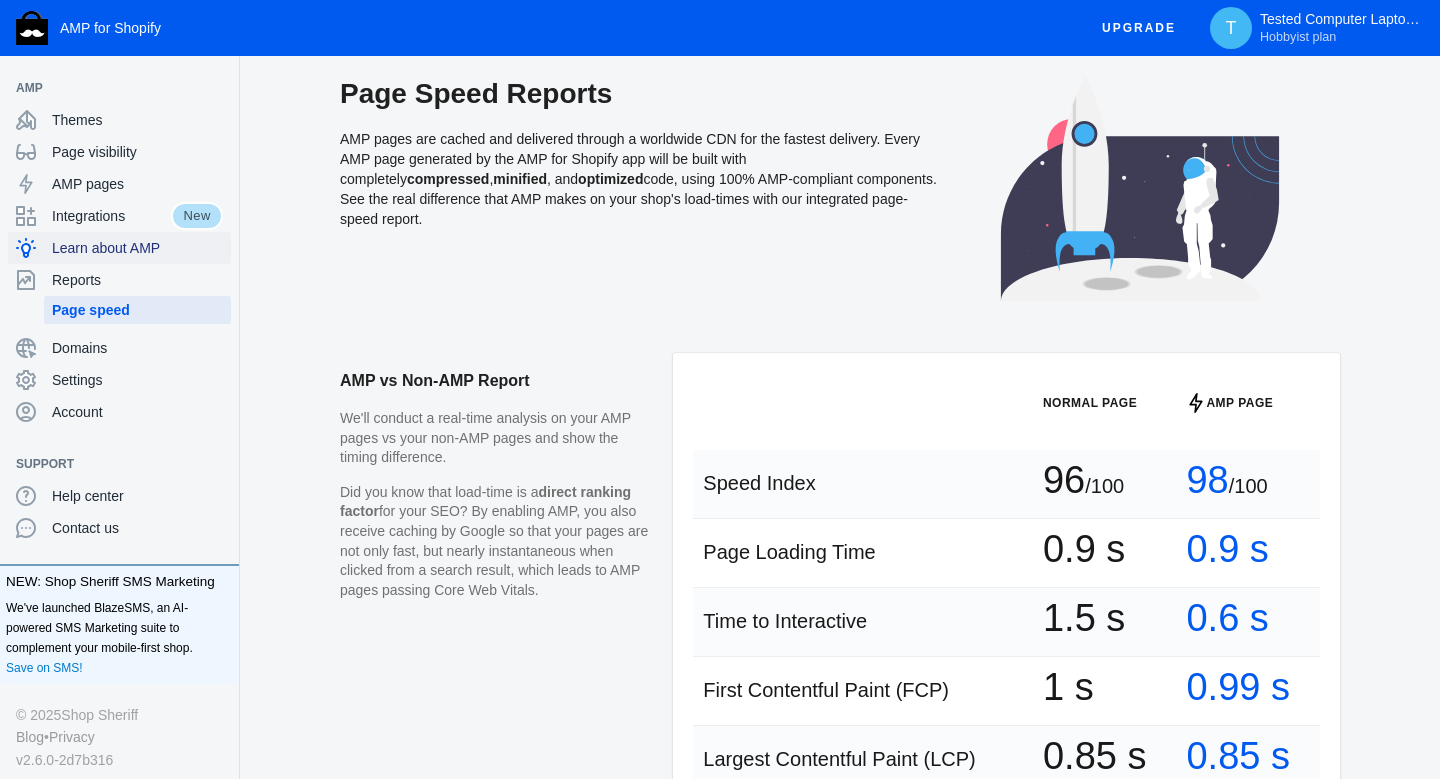 click on "Learn about AMP" 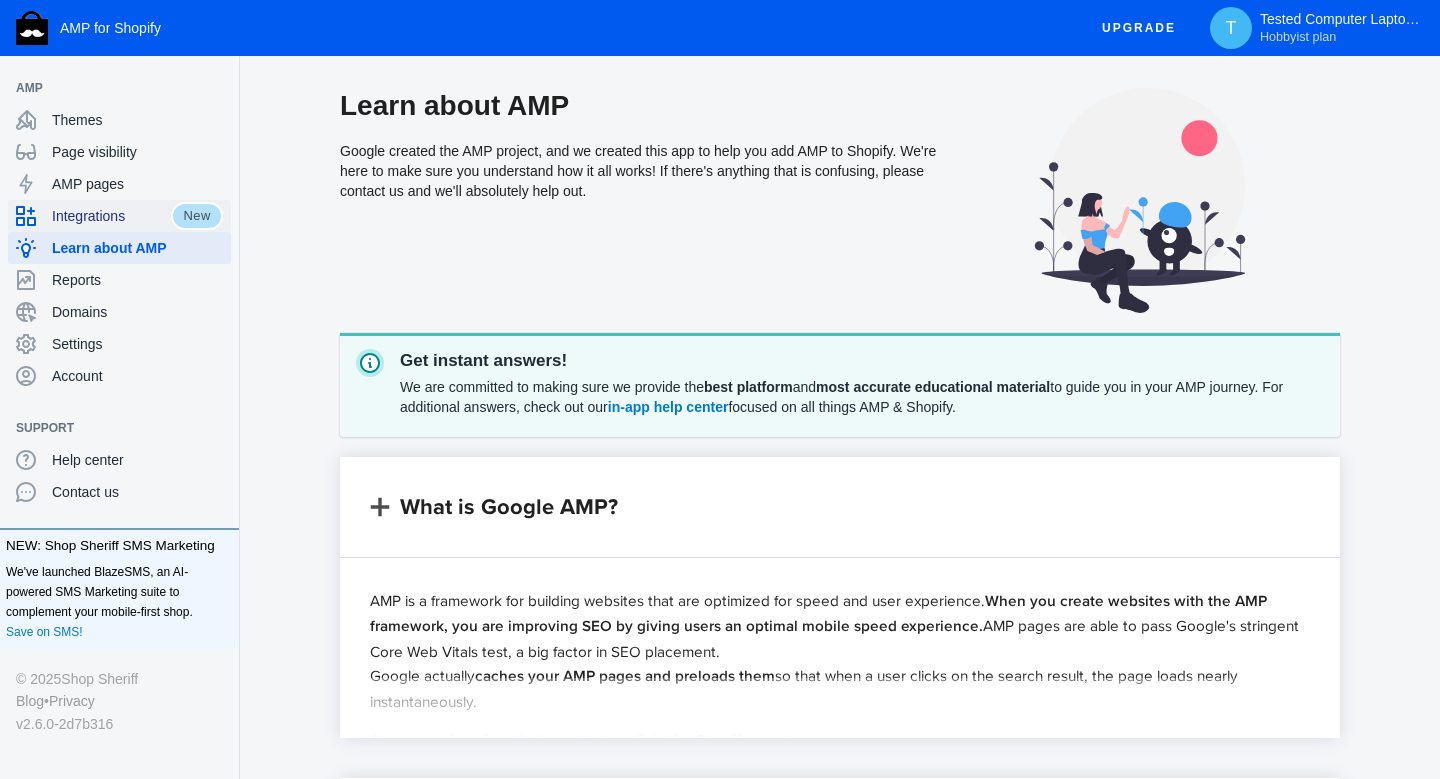 click on "Integrations" at bounding box center [111, 216] 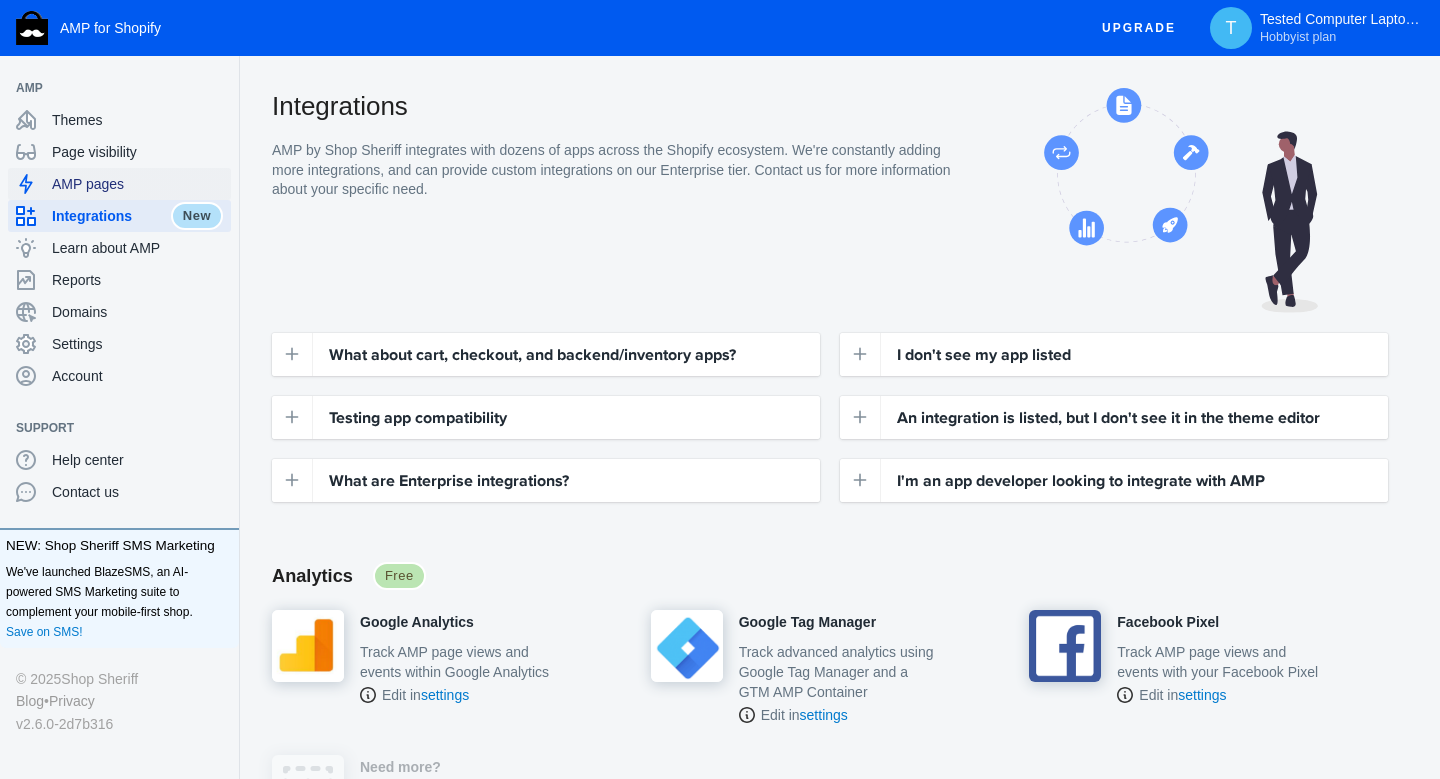 click on "AMP pages" at bounding box center [137, 184] 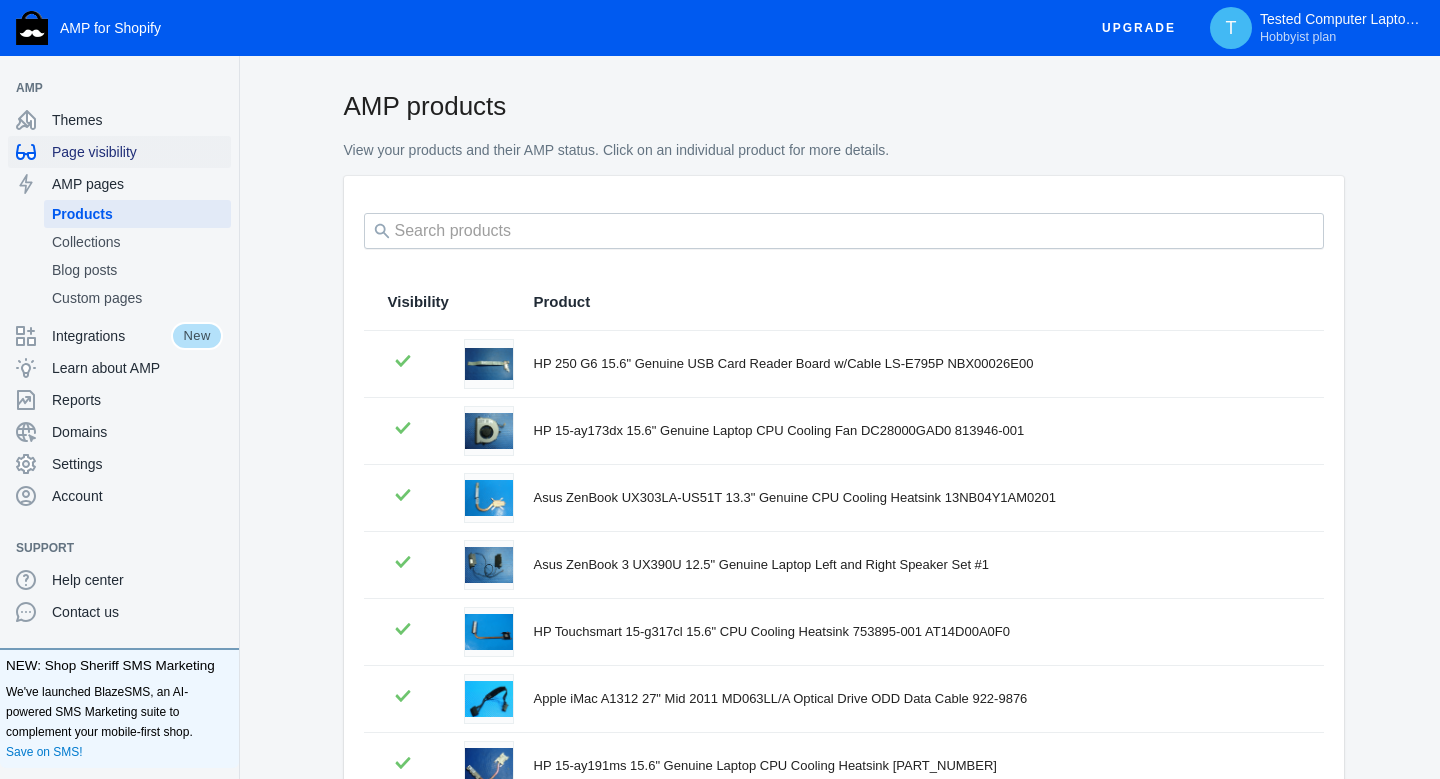 click on "Page visibility" at bounding box center [119, 152] 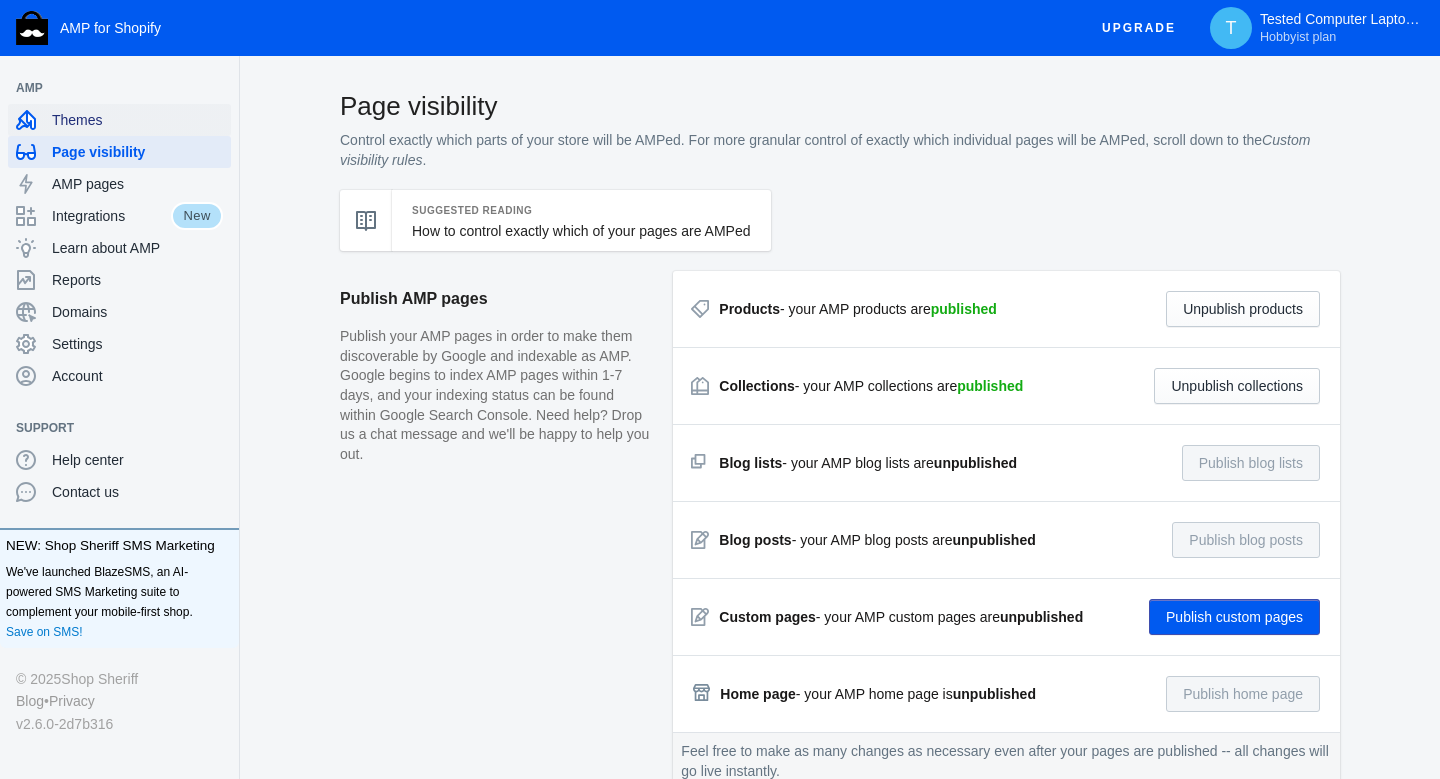 click on "Themes" 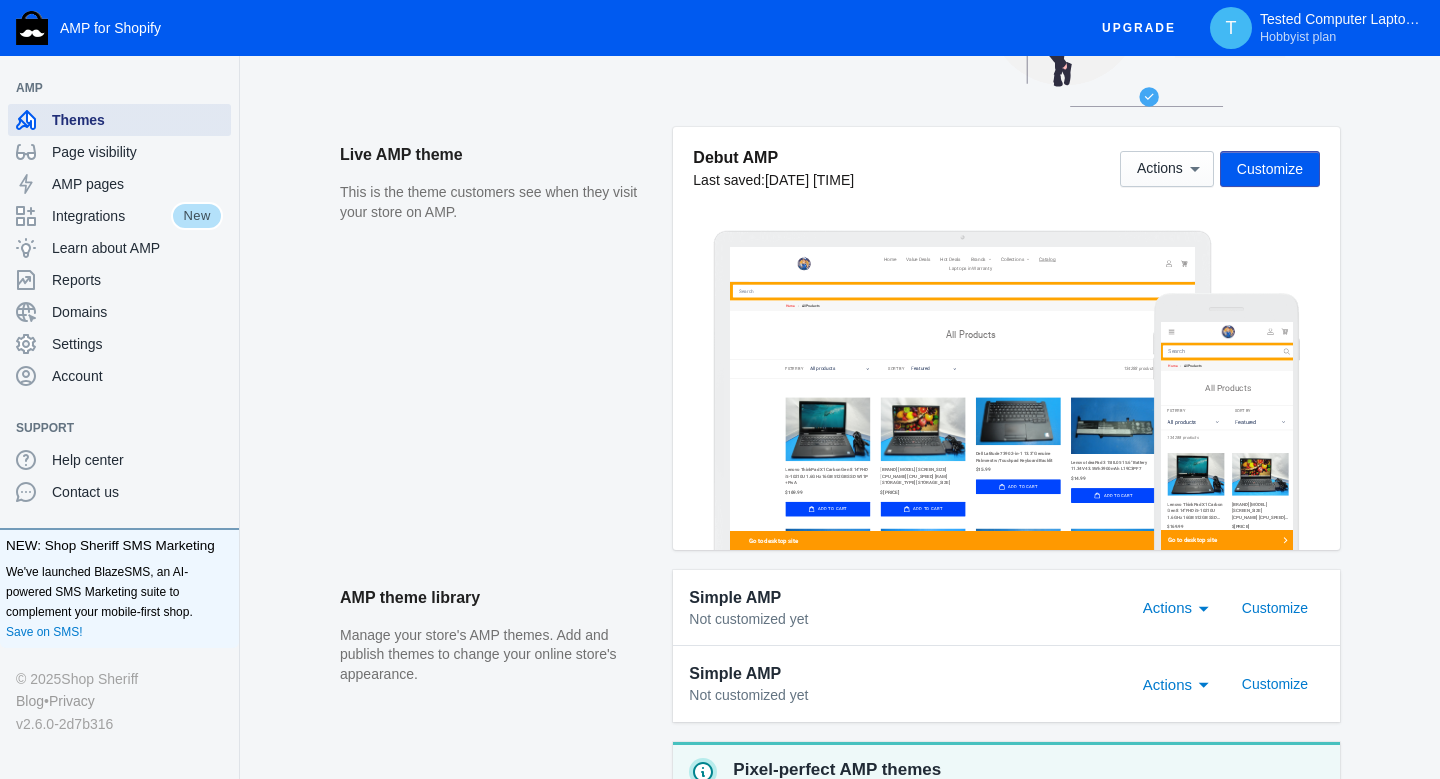 scroll, scrollTop: 0, scrollLeft: 0, axis: both 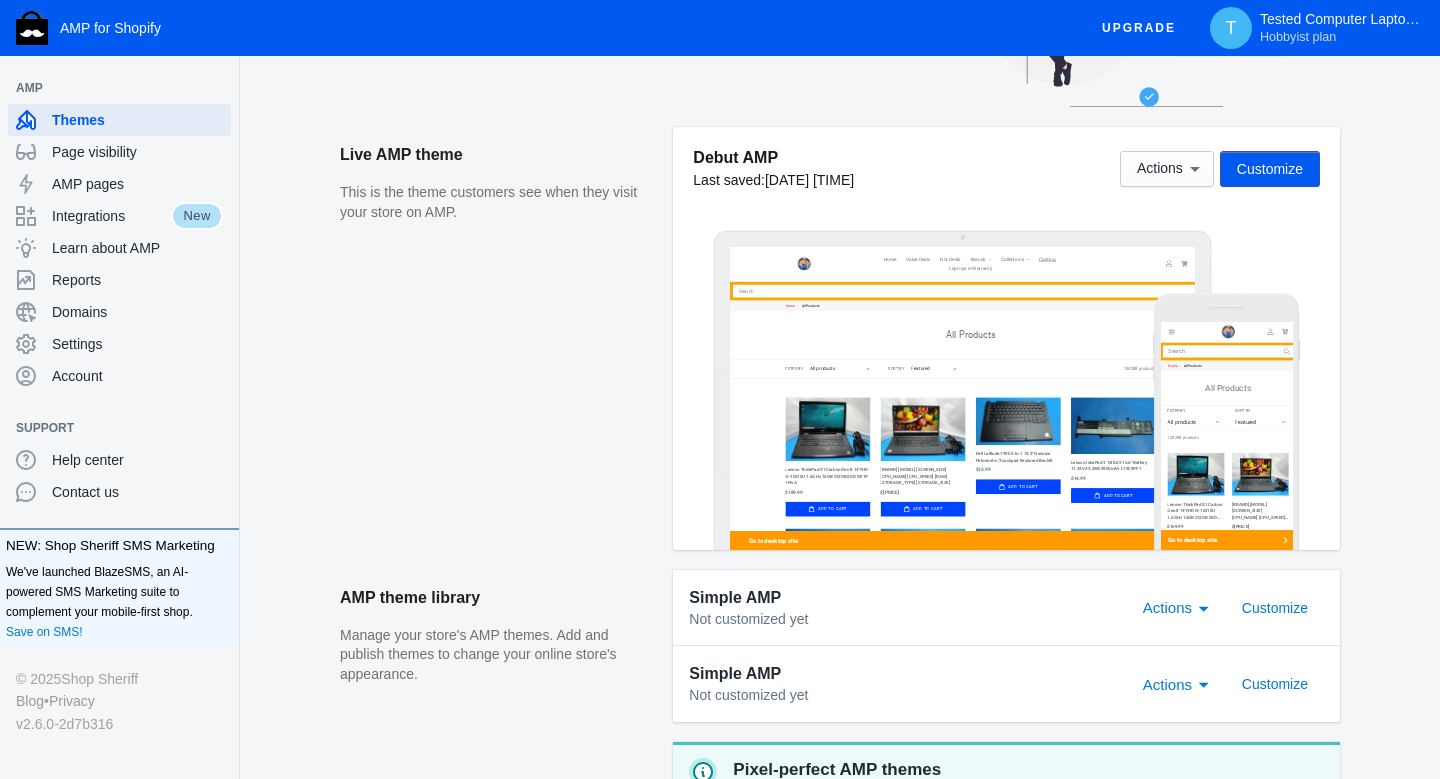 click on "Customize" at bounding box center (1270, 169) 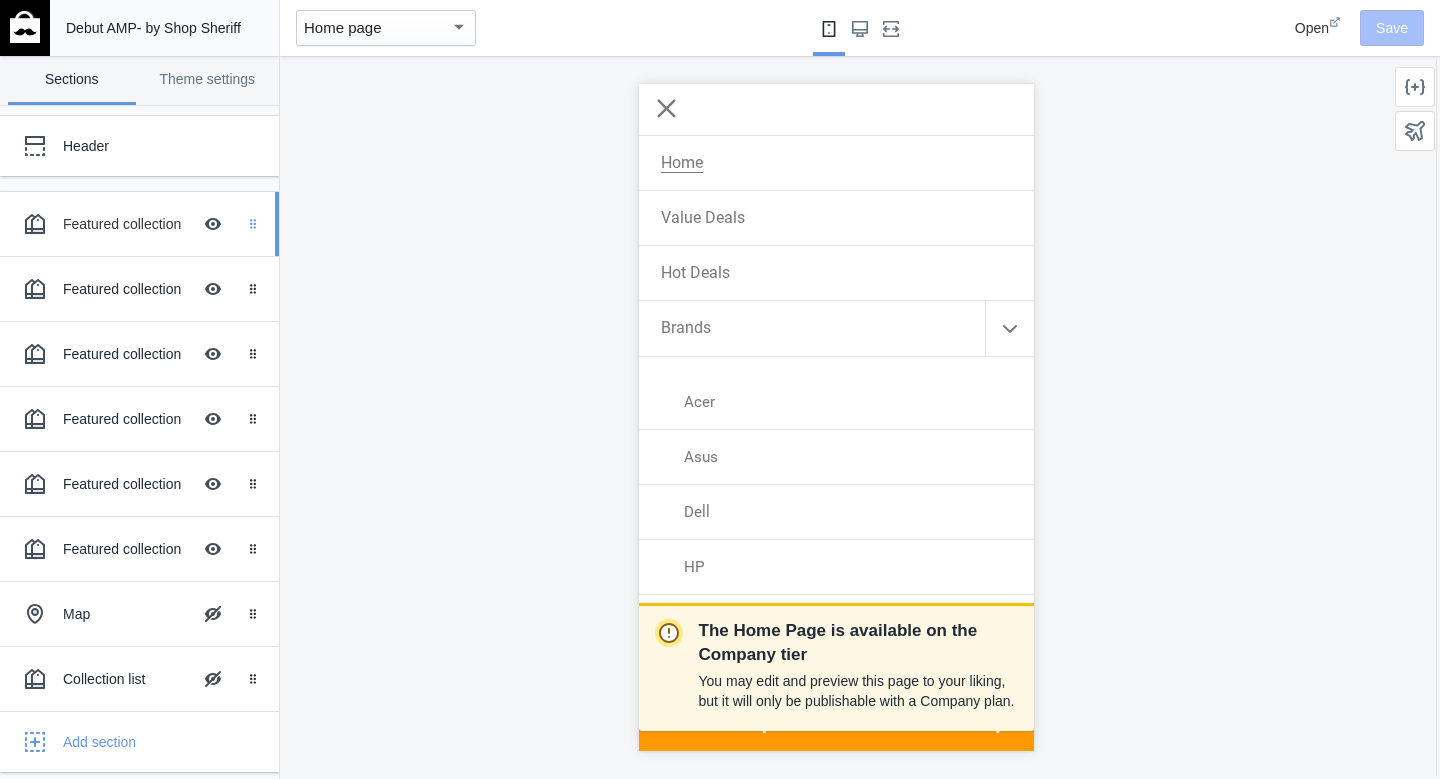 scroll, scrollTop: 0, scrollLeft: 0, axis: both 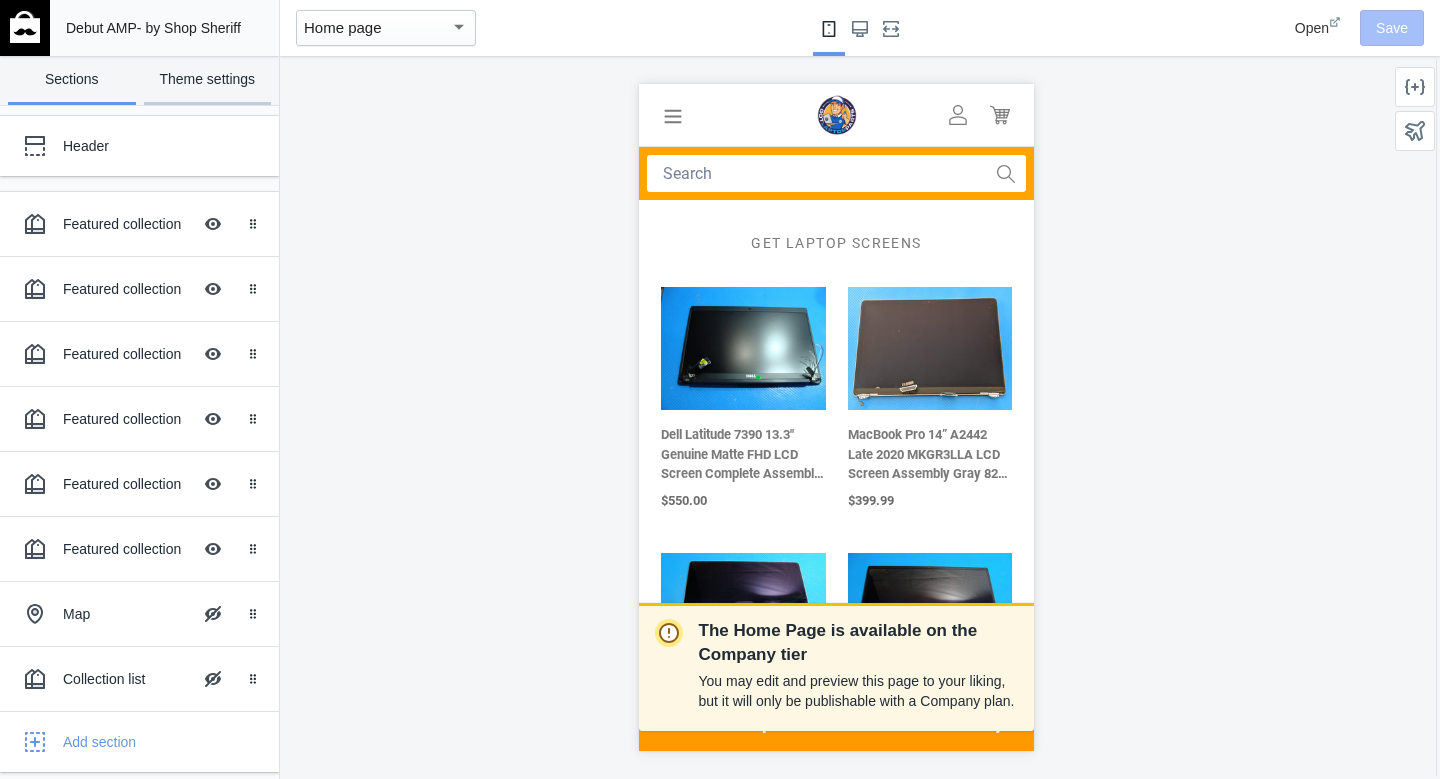 click on "Theme settings" at bounding box center (208, 80) 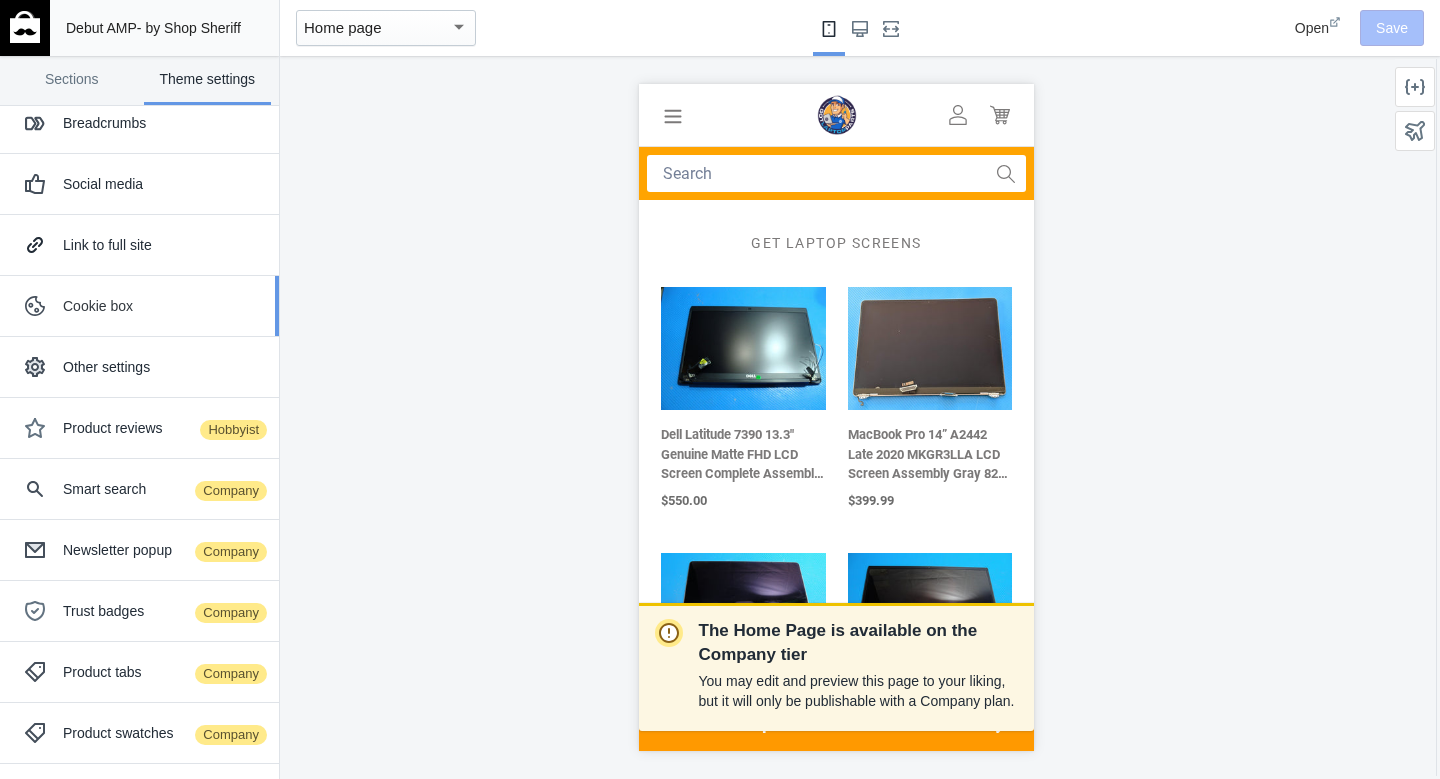 scroll, scrollTop: 162, scrollLeft: 0, axis: vertical 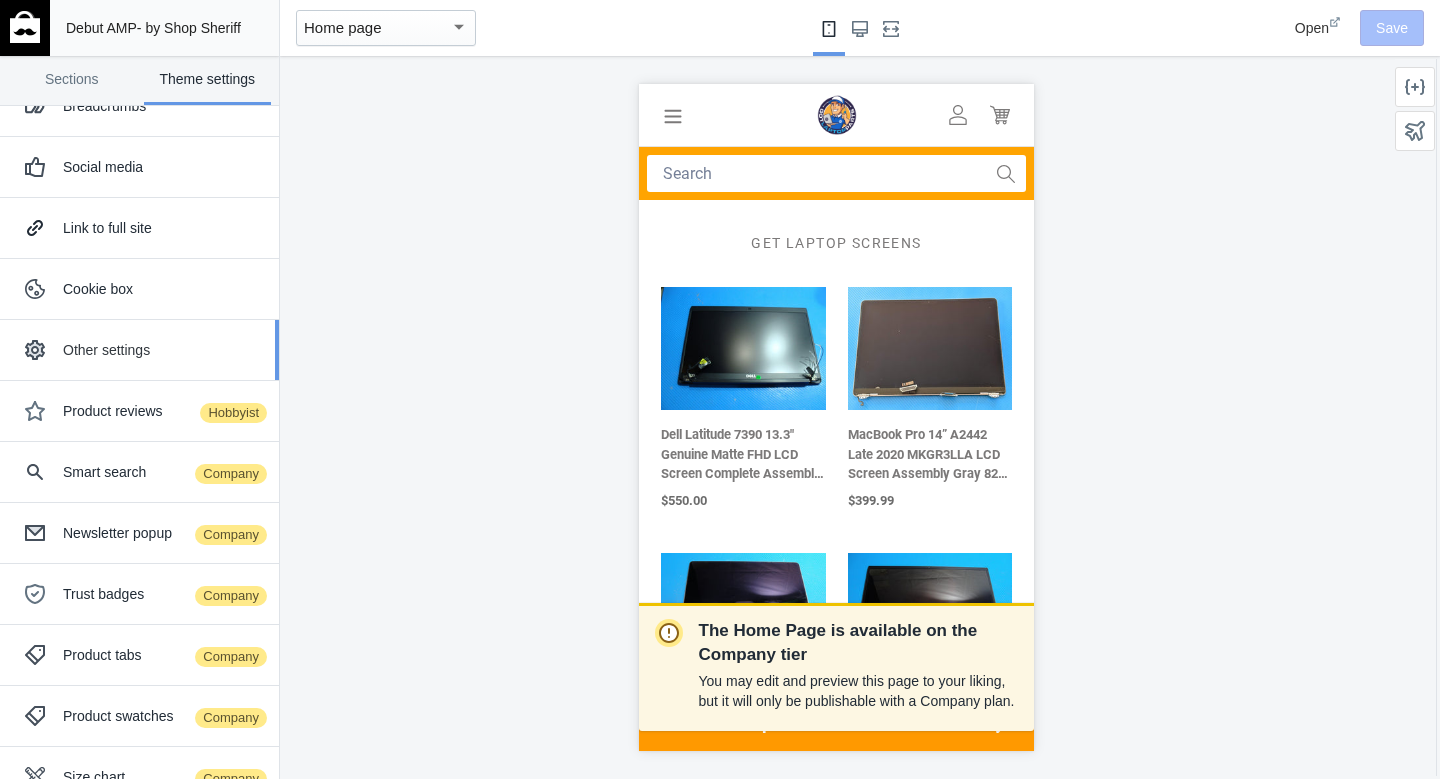 click on "Other settings" at bounding box center (163, 350) 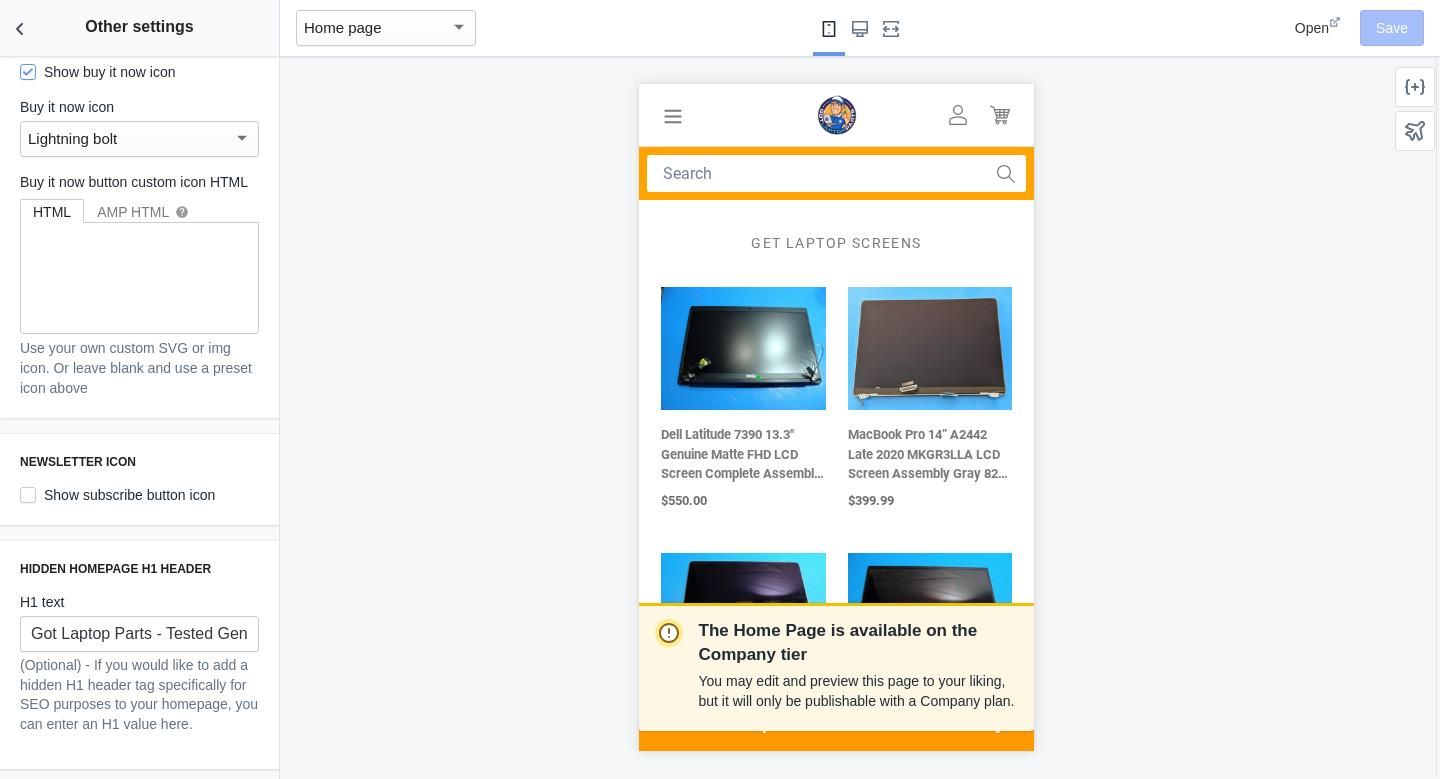 scroll, scrollTop: 0, scrollLeft: 0, axis: both 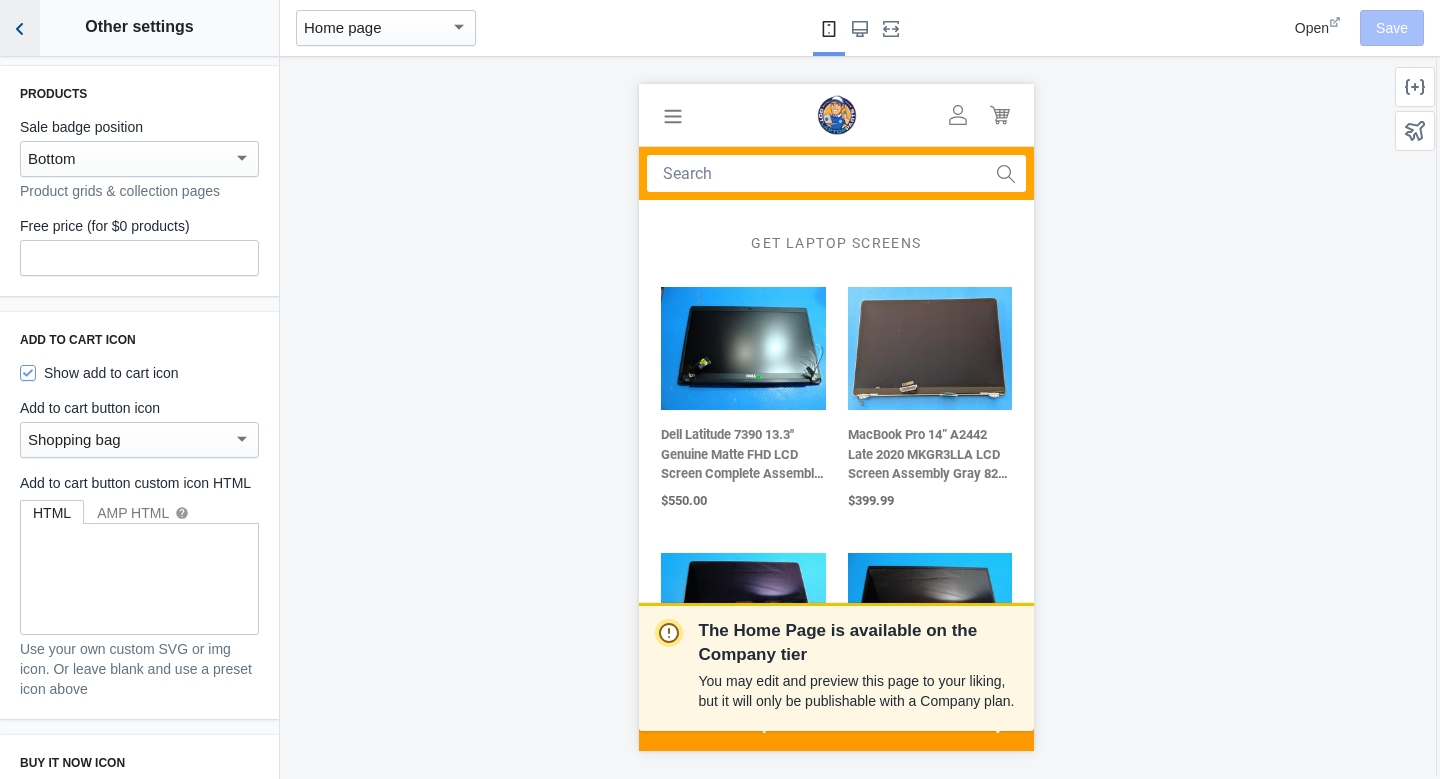 click at bounding box center (20, 28) 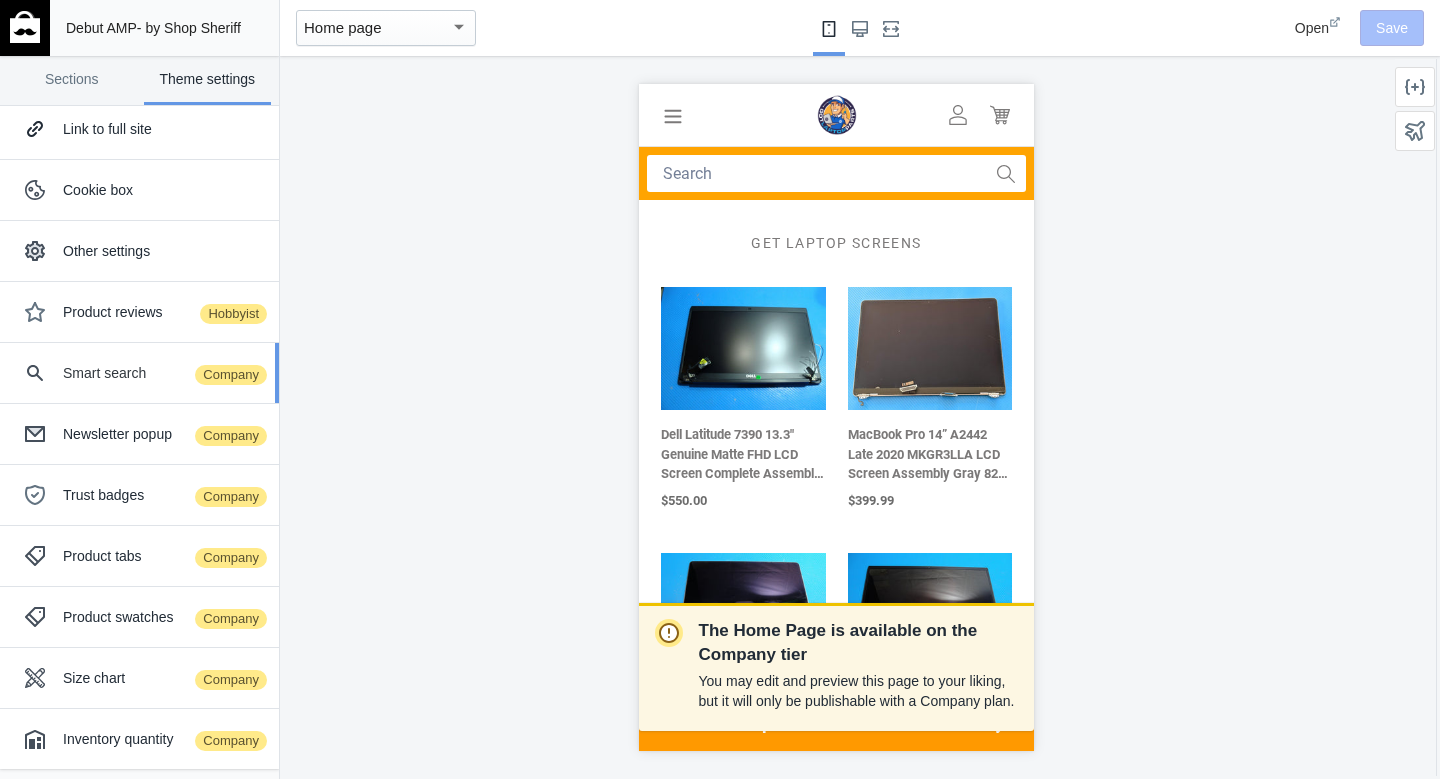 scroll, scrollTop: 0, scrollLeft: 0, axis: both 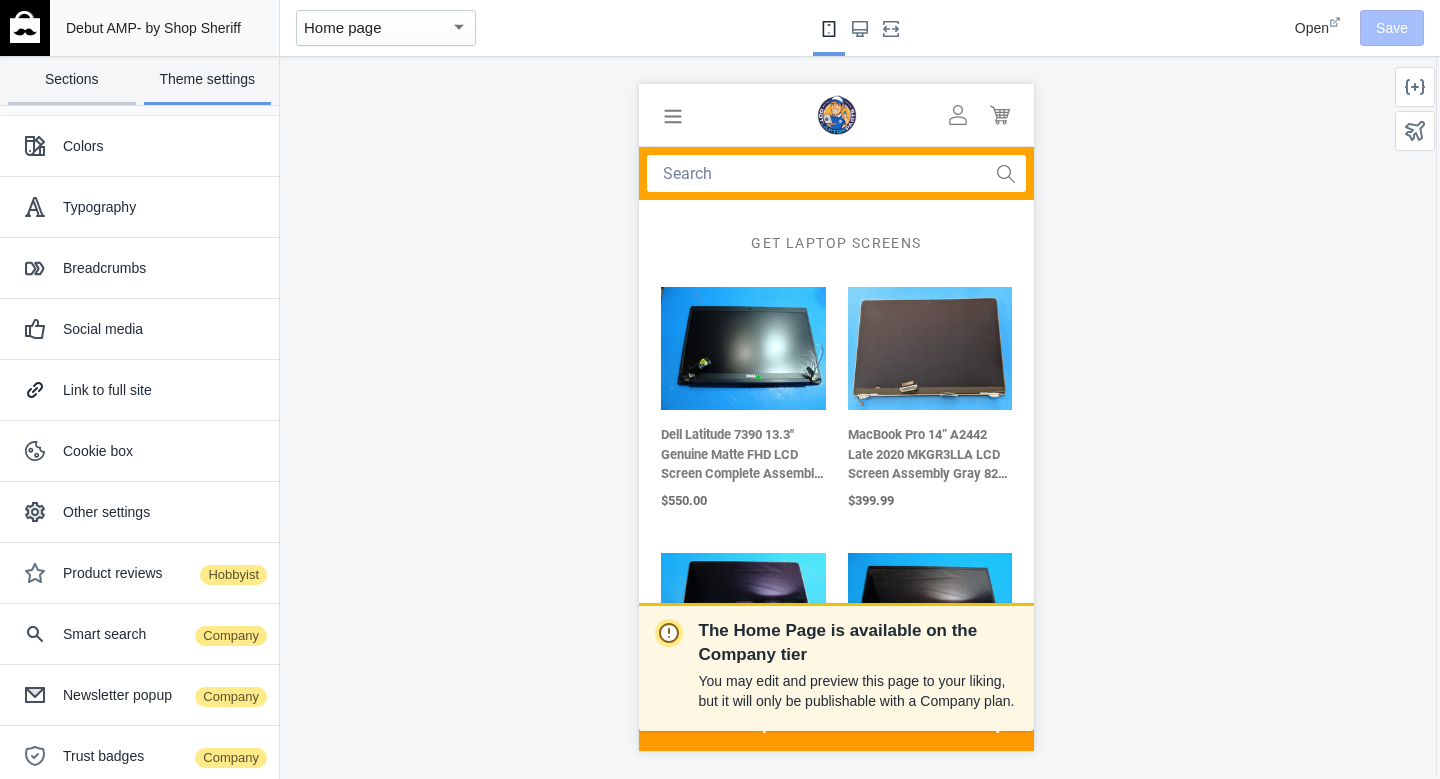 click on "Sections" at bounding box center (72, 80) 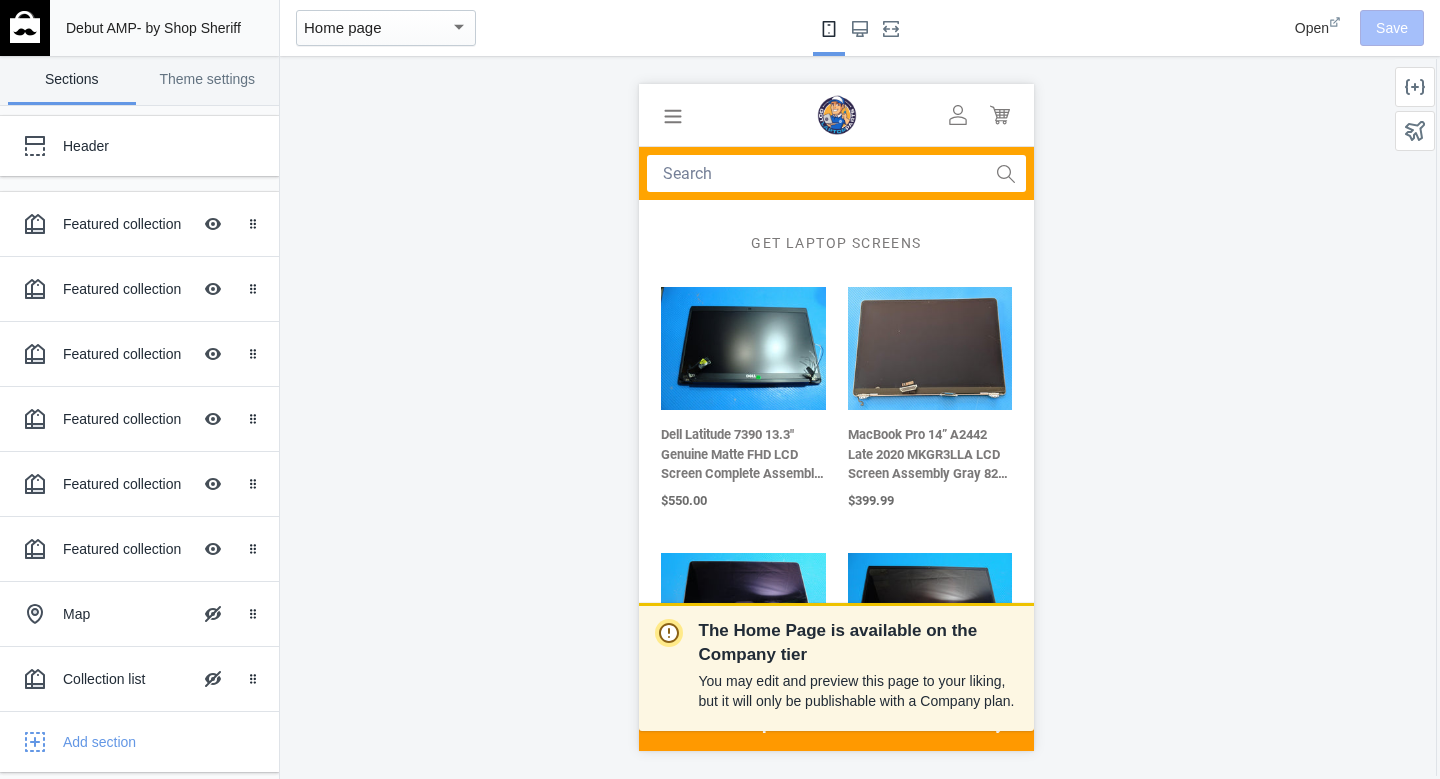 click on "Sections" at bounding box center (72, 80) 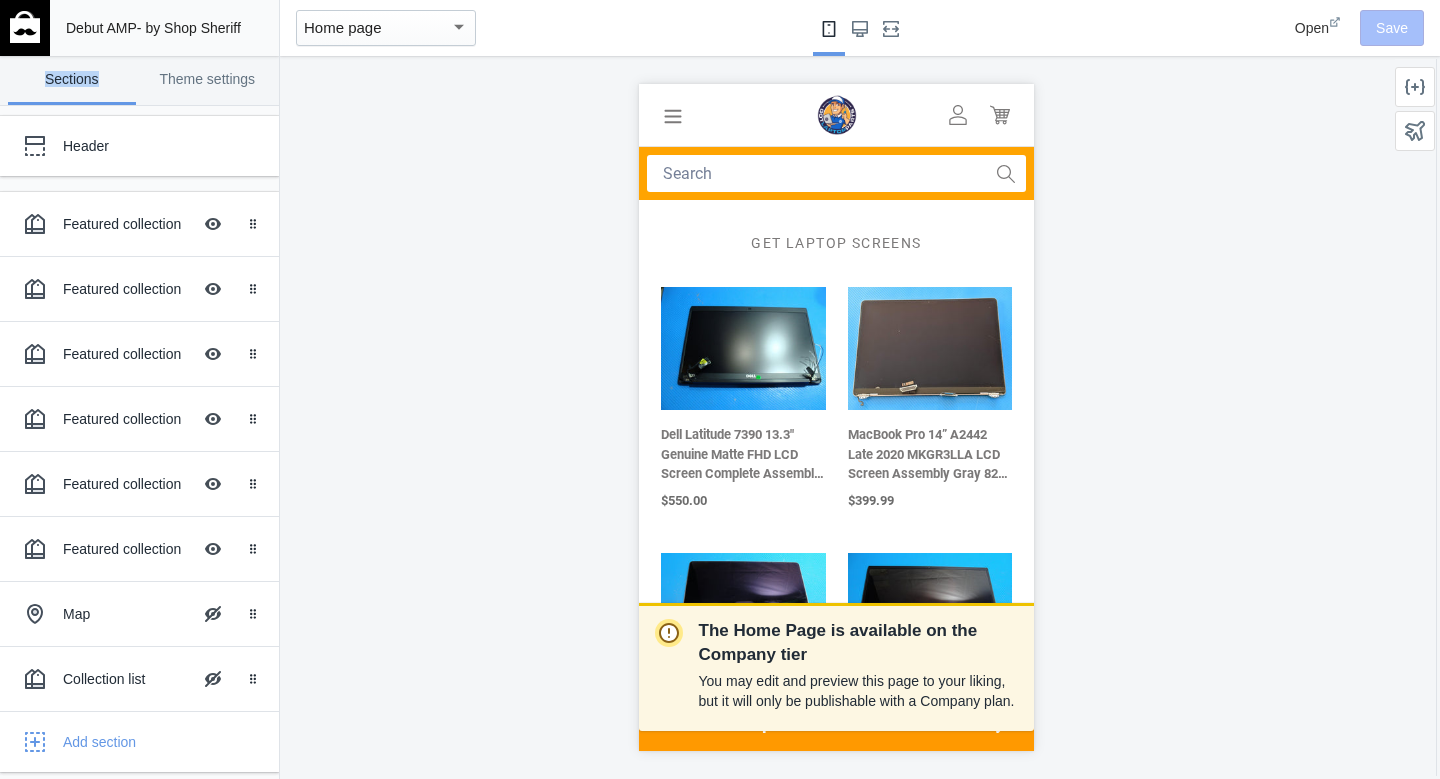 click at bounding box center (25, 27) 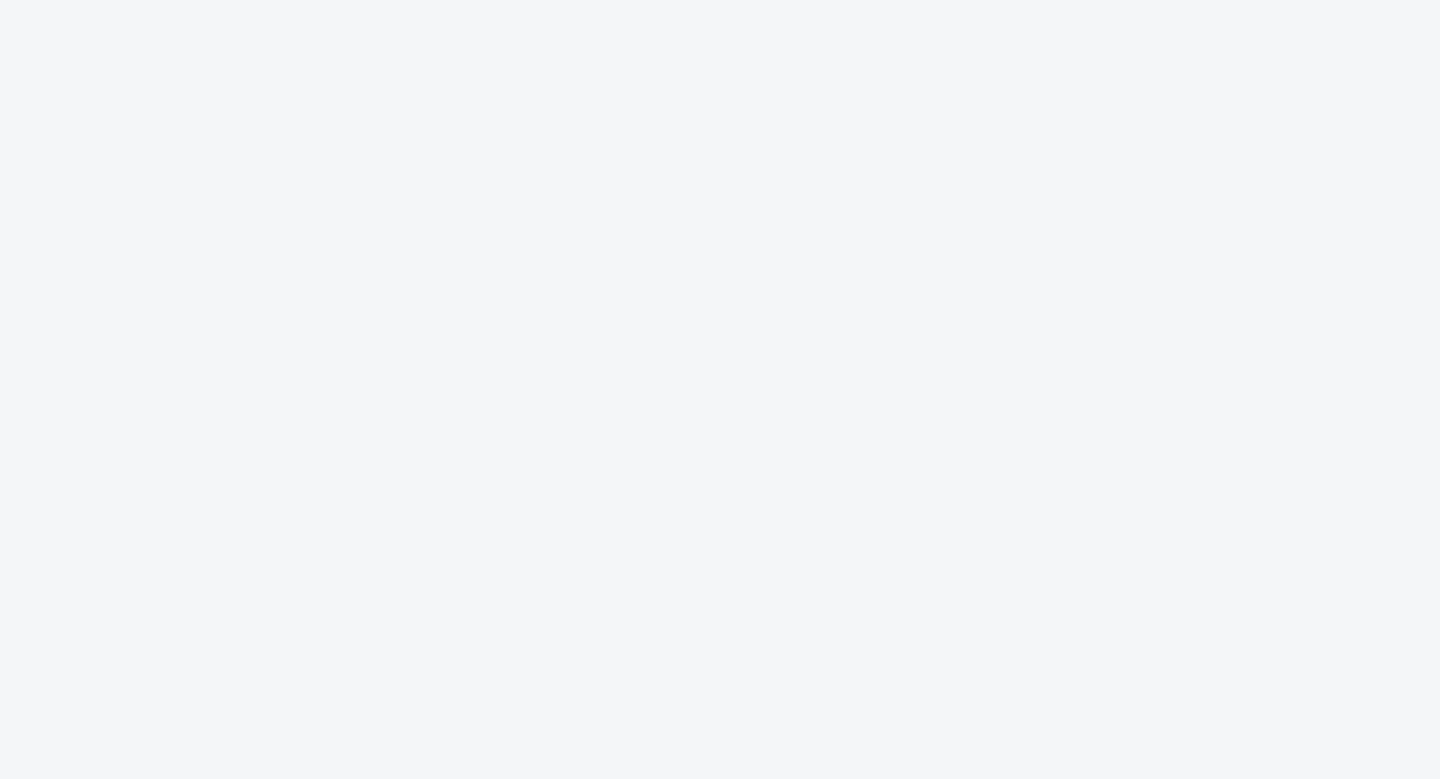 scroll, scrollTop: 0, scrollLeft: 0, axis: both 